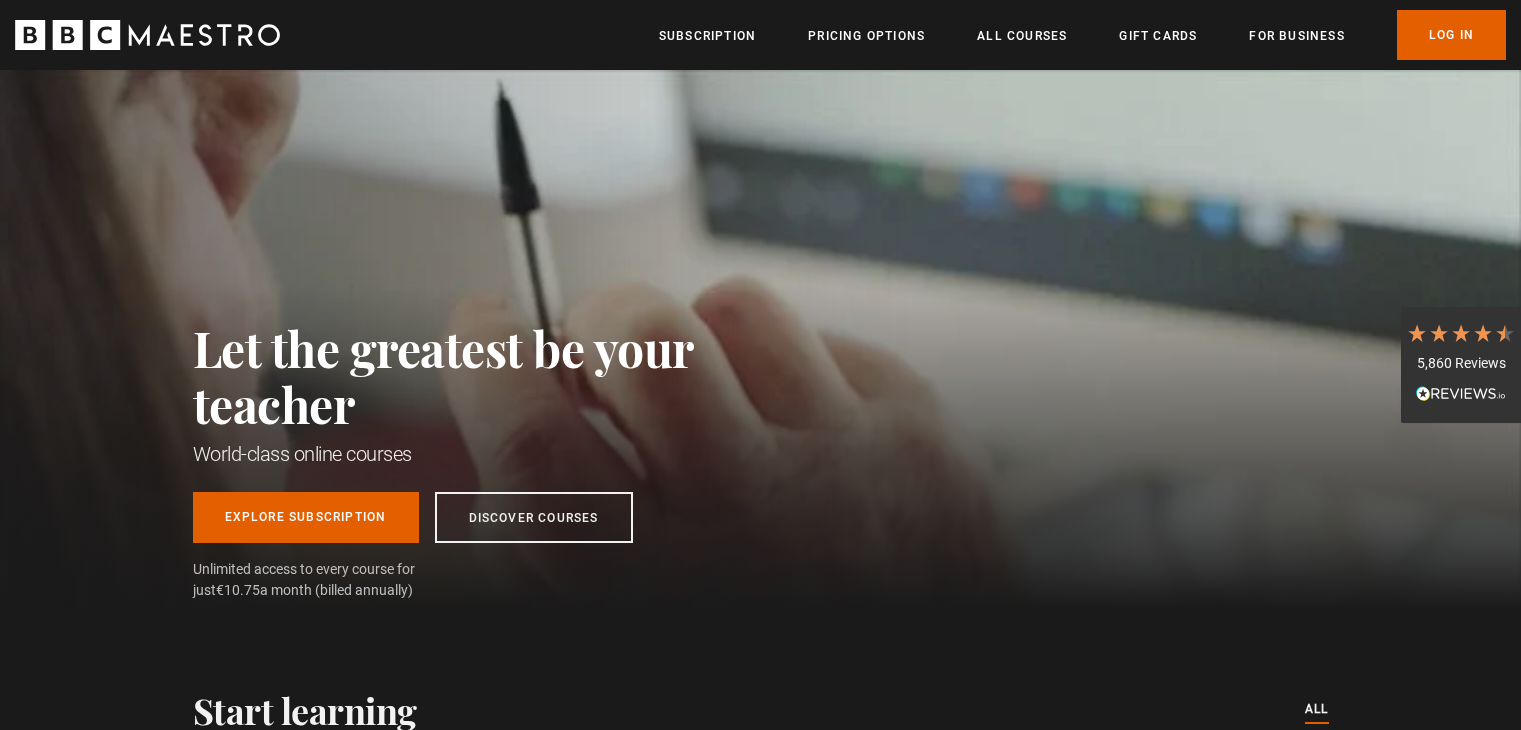scroll, scrollTop: 0, scrollLeft: 0, axis: both 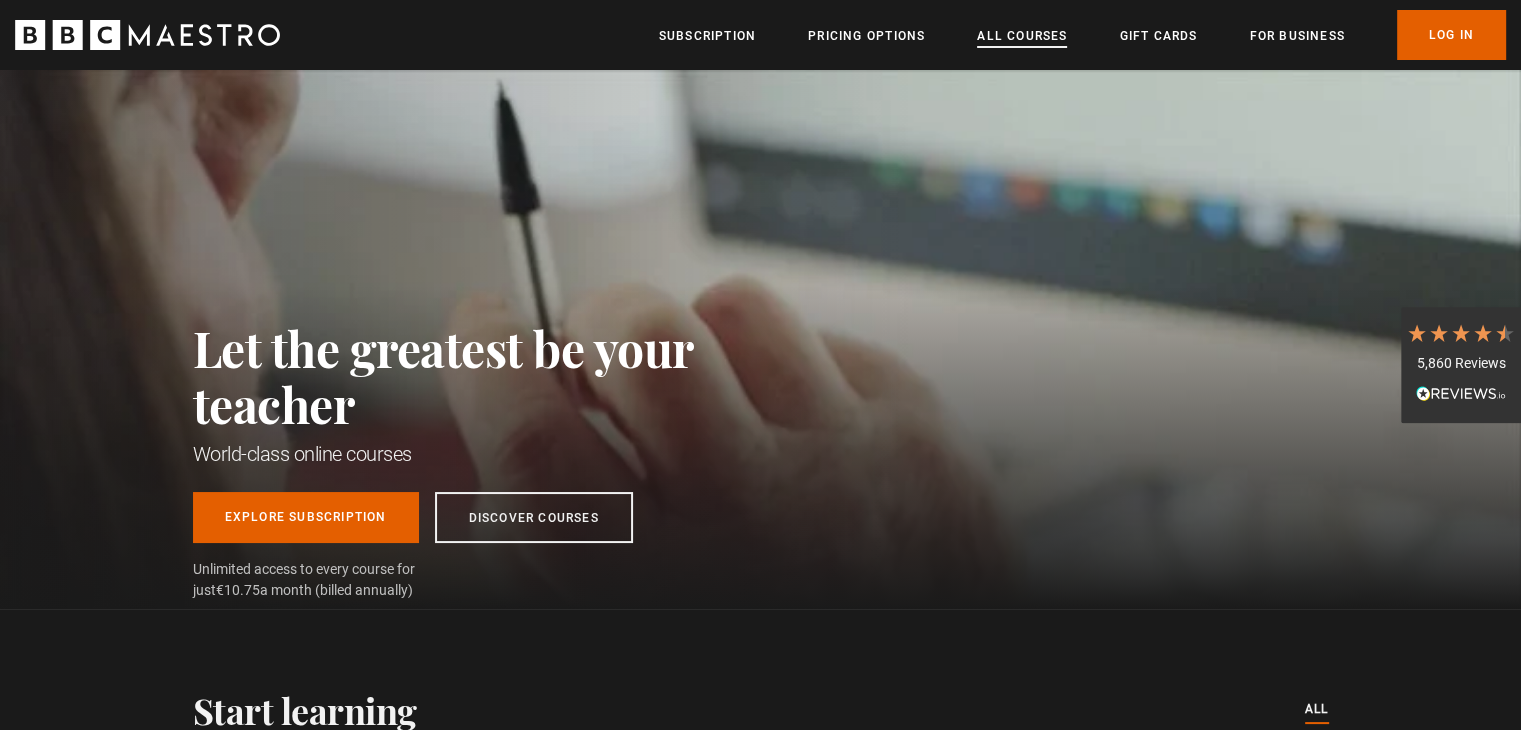 click on "All Courses" at bounding box center (1022, 36) 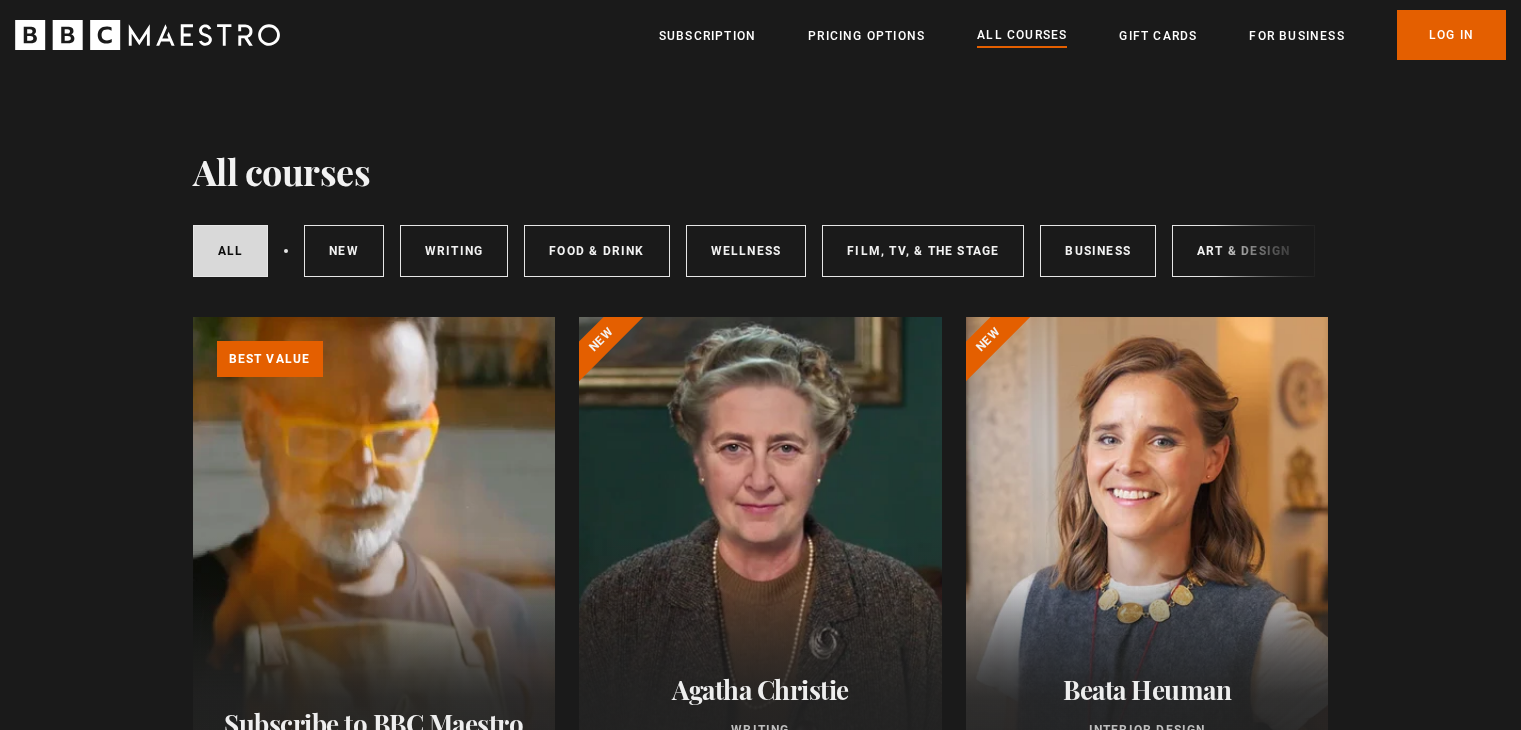 scroll, scrollTop: 0, scrollLeft: 0, axis: both 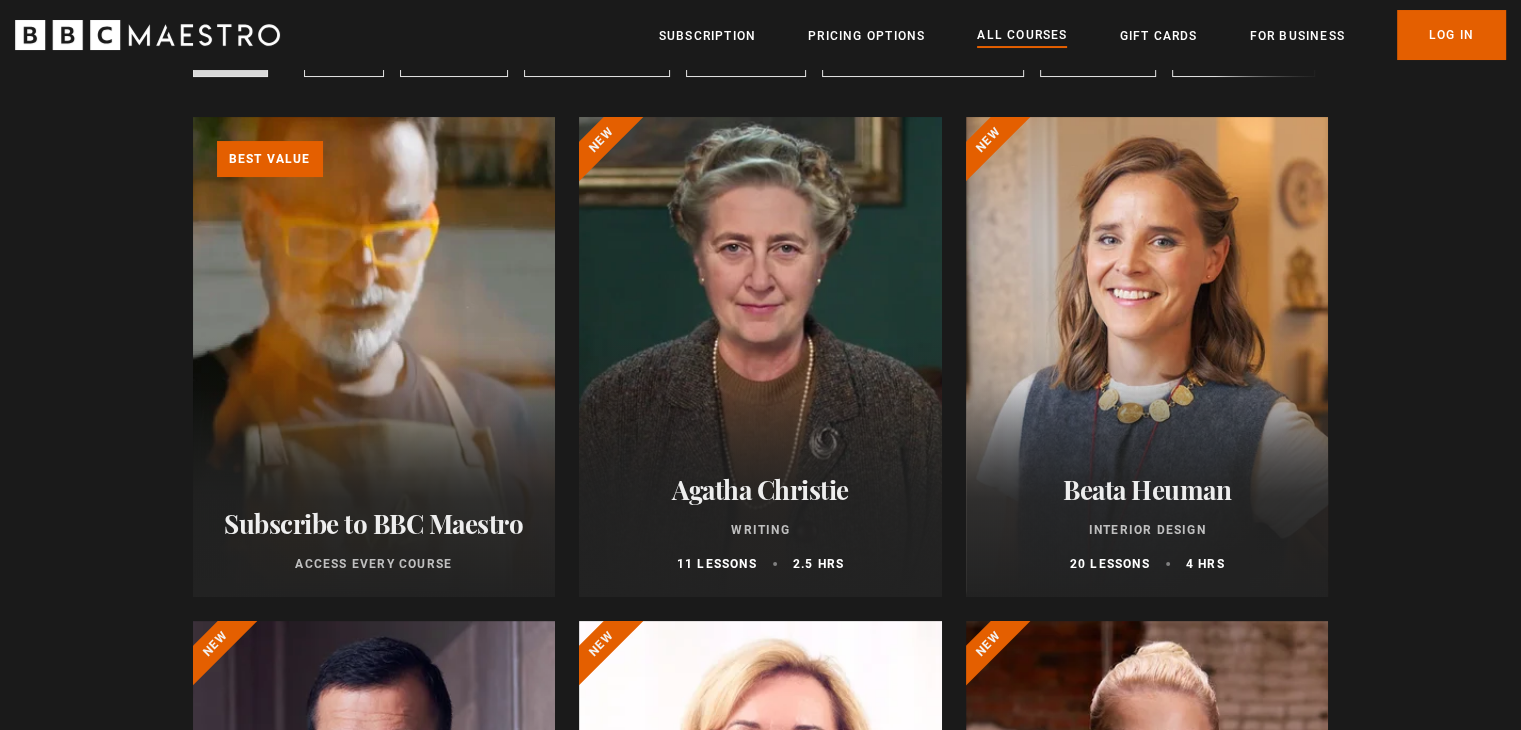 click on "Learn more   about BBC Maestro" at bounding box center (193, 117) 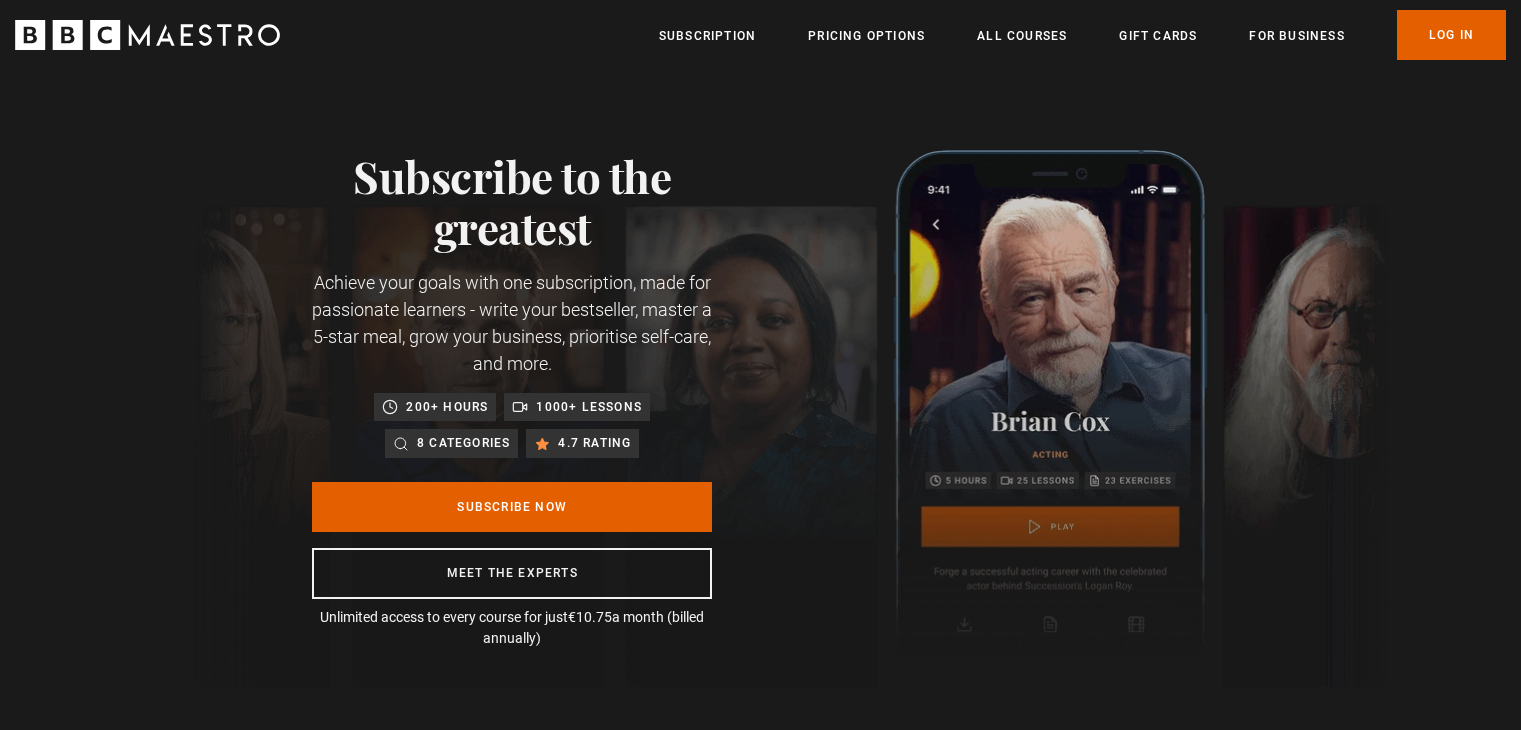 scroll, scrollTop: 0, scrollLeft: 0, axis: both 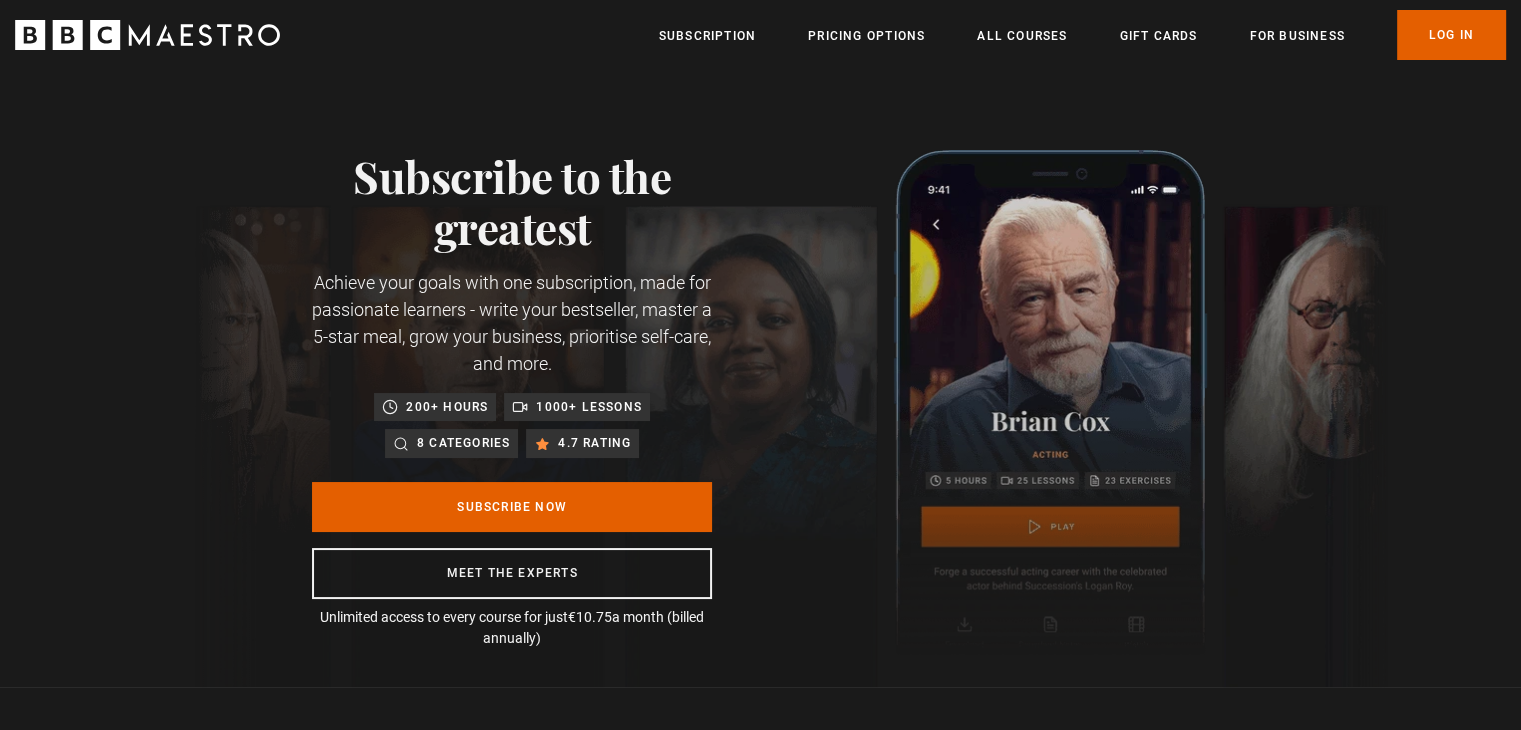 click on "8 categories" at bounding box center [463, 443] 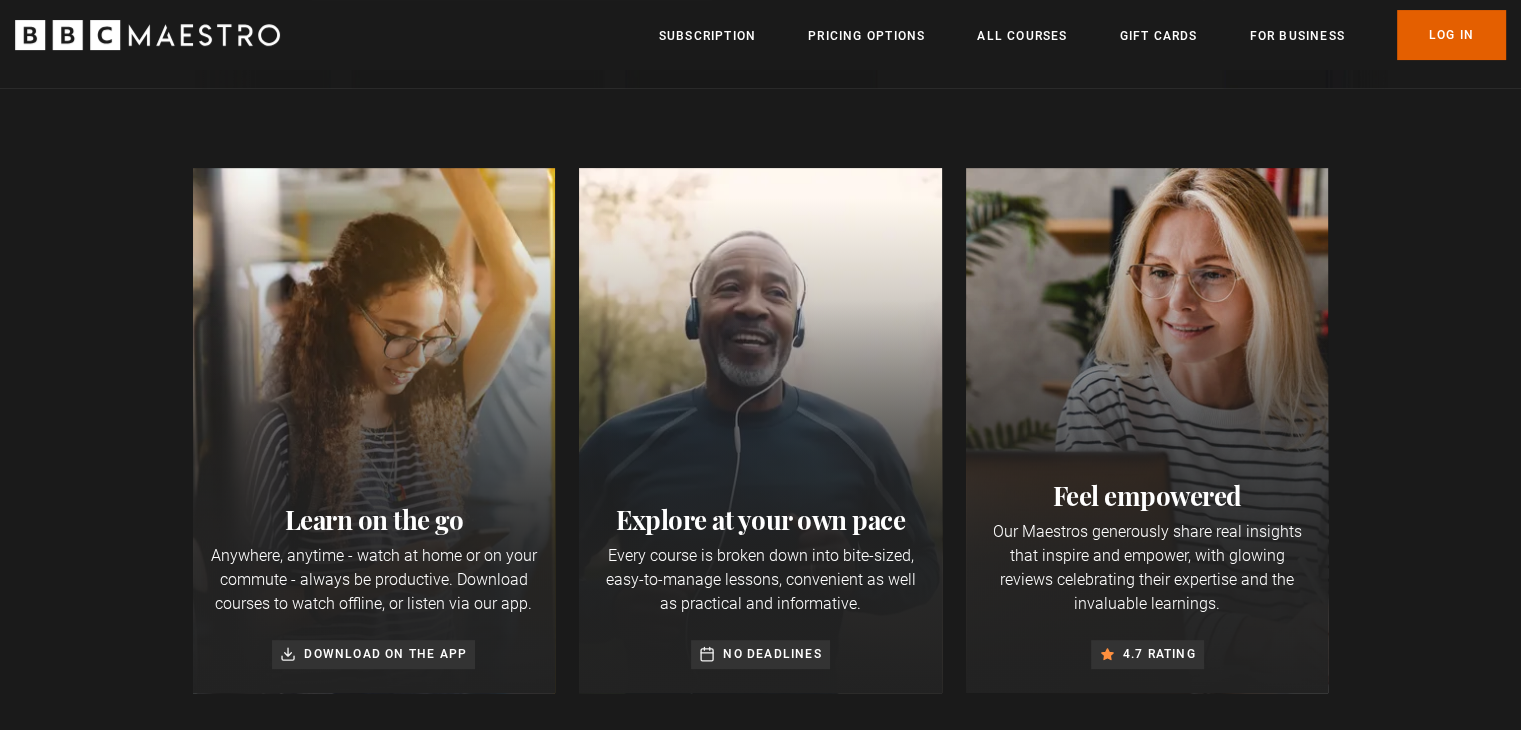 scroll, scrollTop: 600, scrollLeft: 0, axis: vertical 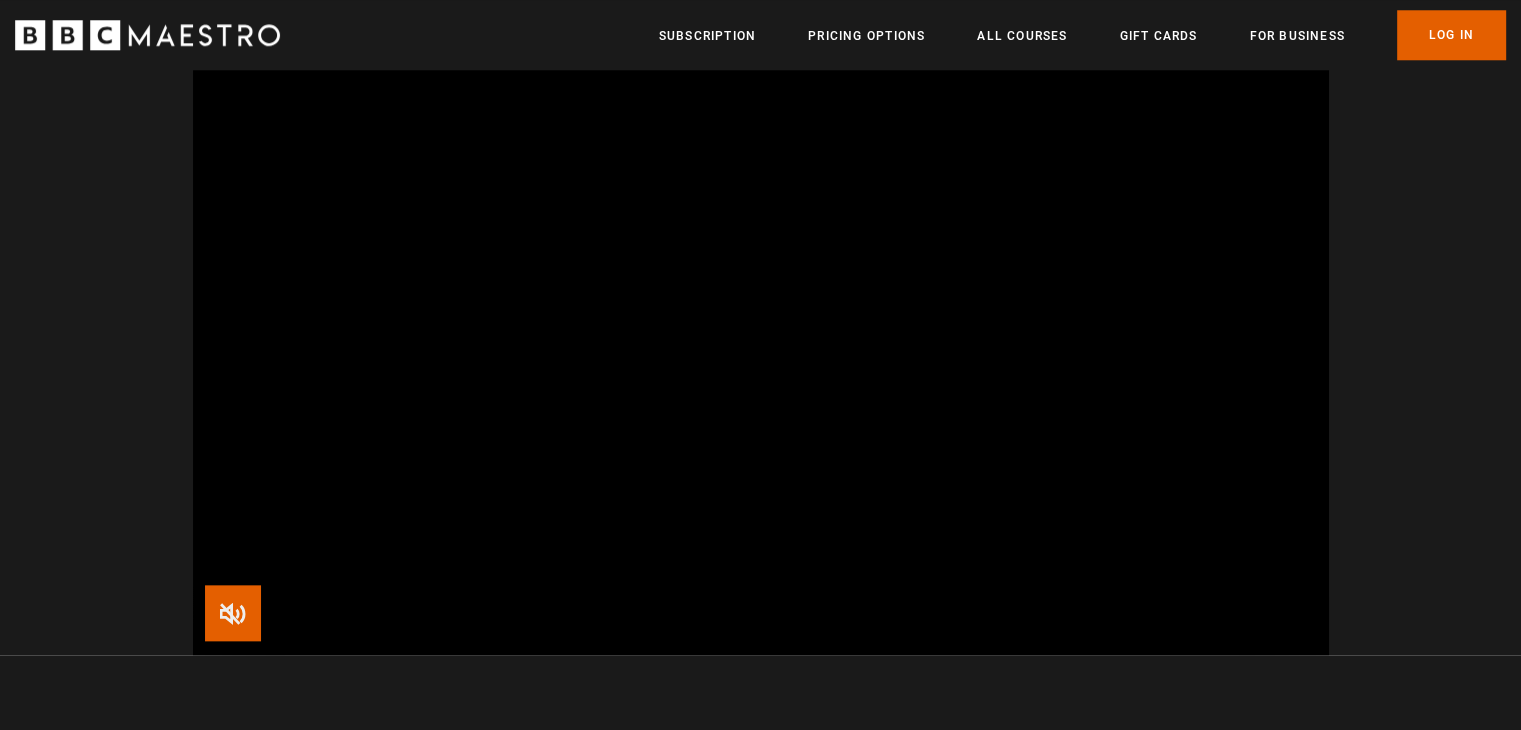 drag, startPoint x: 224, startPoint y: 606, endPoint x: 391, endPoint y: 560, distance: 173.21951 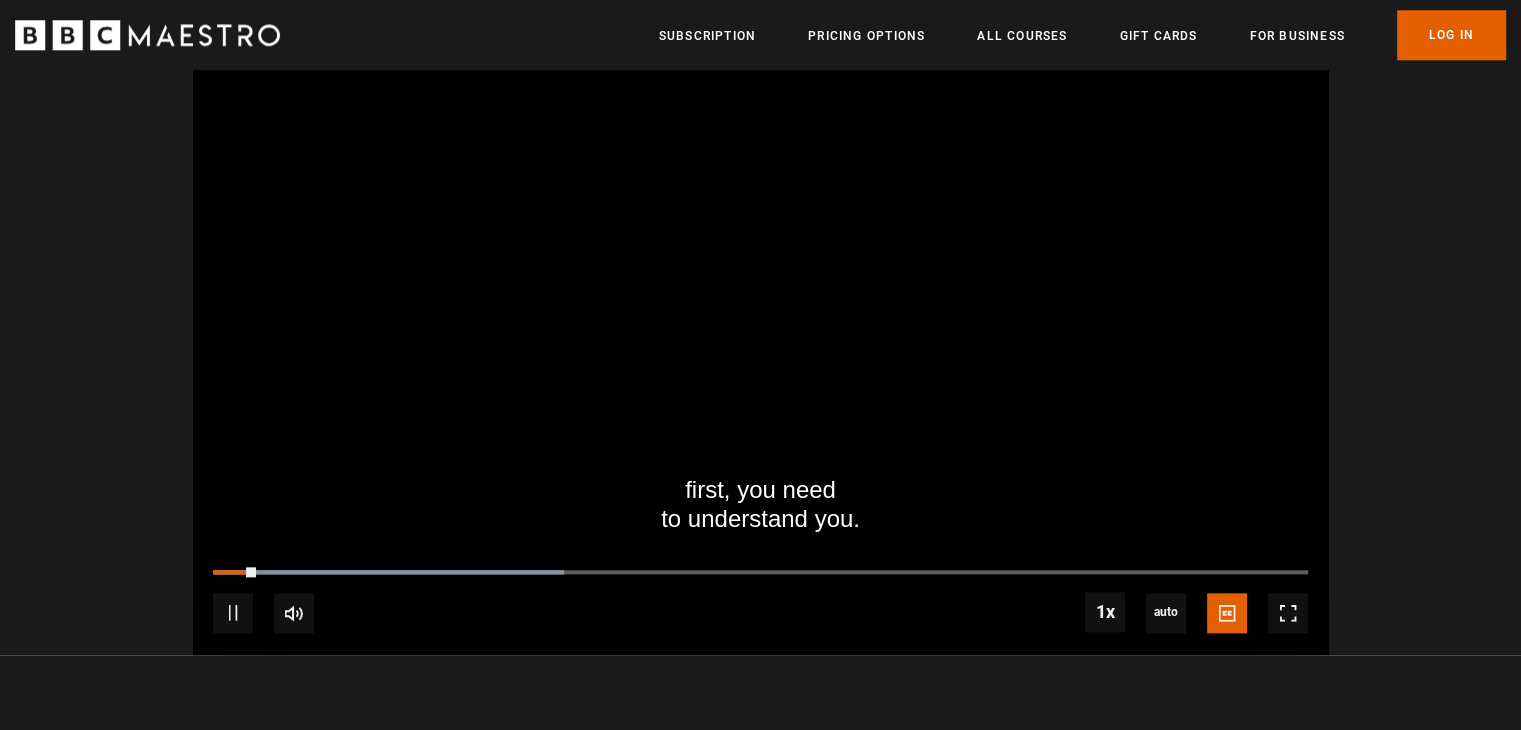 scroll, scrollTop: 0, scrollLeft: 524, axis: horizontal 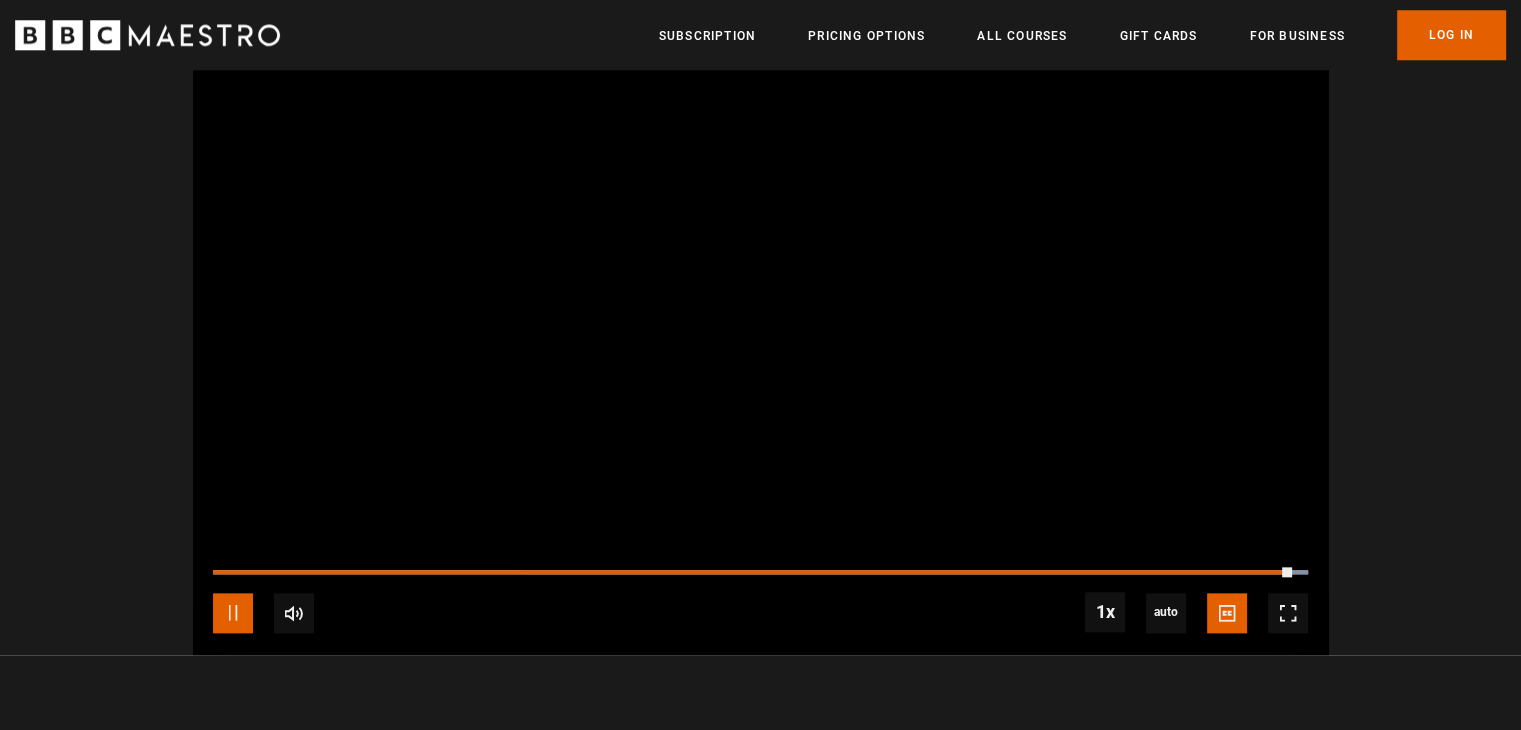 click at bounding box center (233, 613) 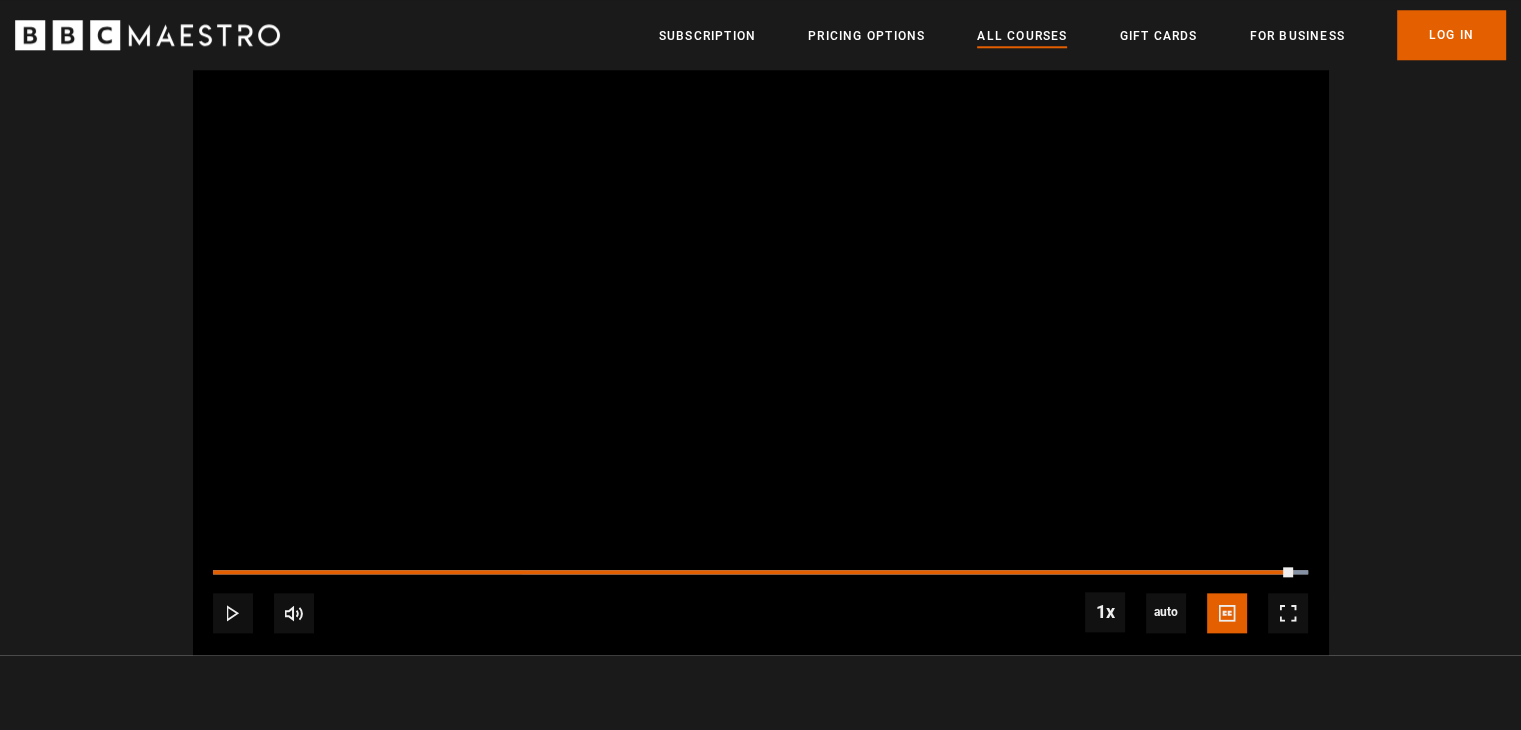 scroll, scrollTop: 0, scrollLeft: 3668, axis: horizontal 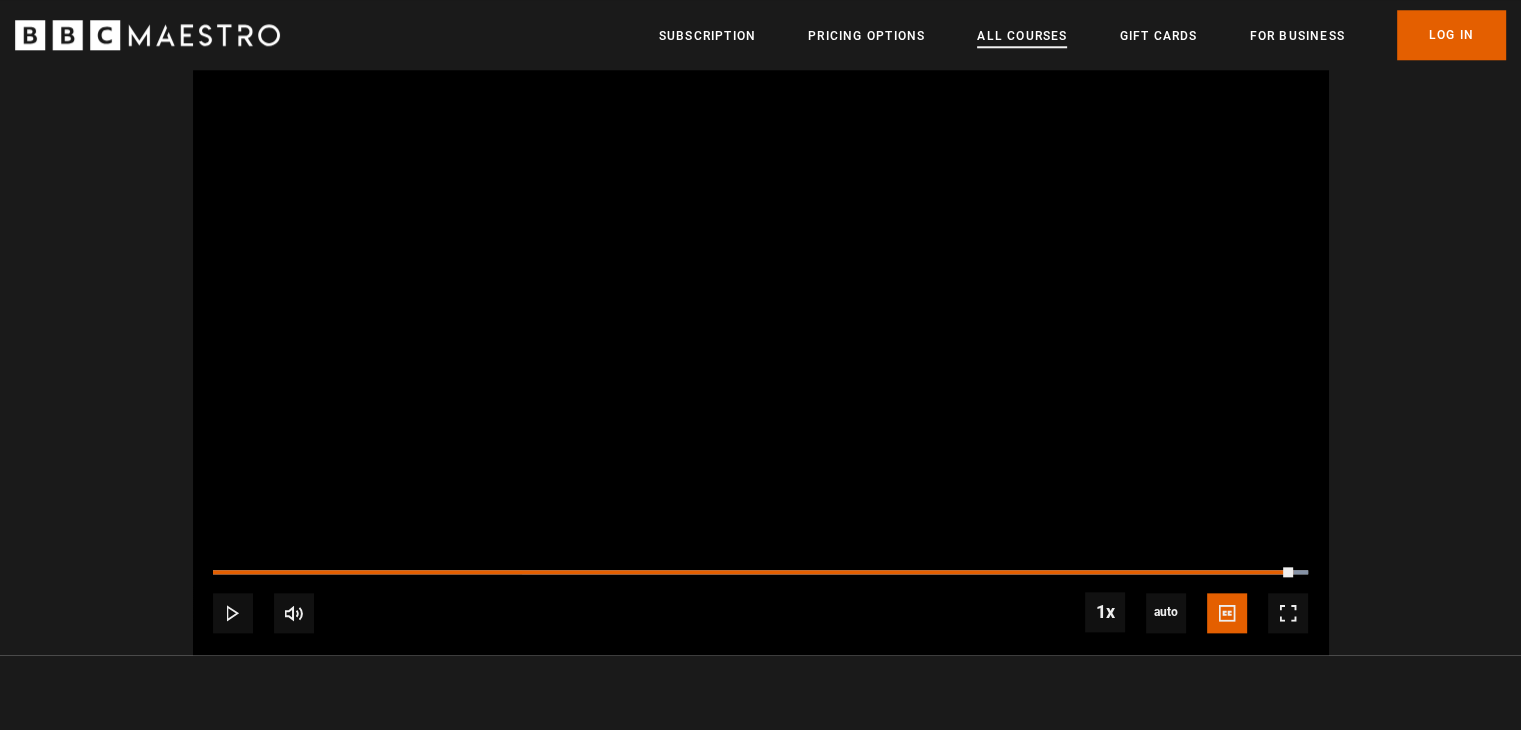 click on "All Courses" at bounding box center (1022, 36) 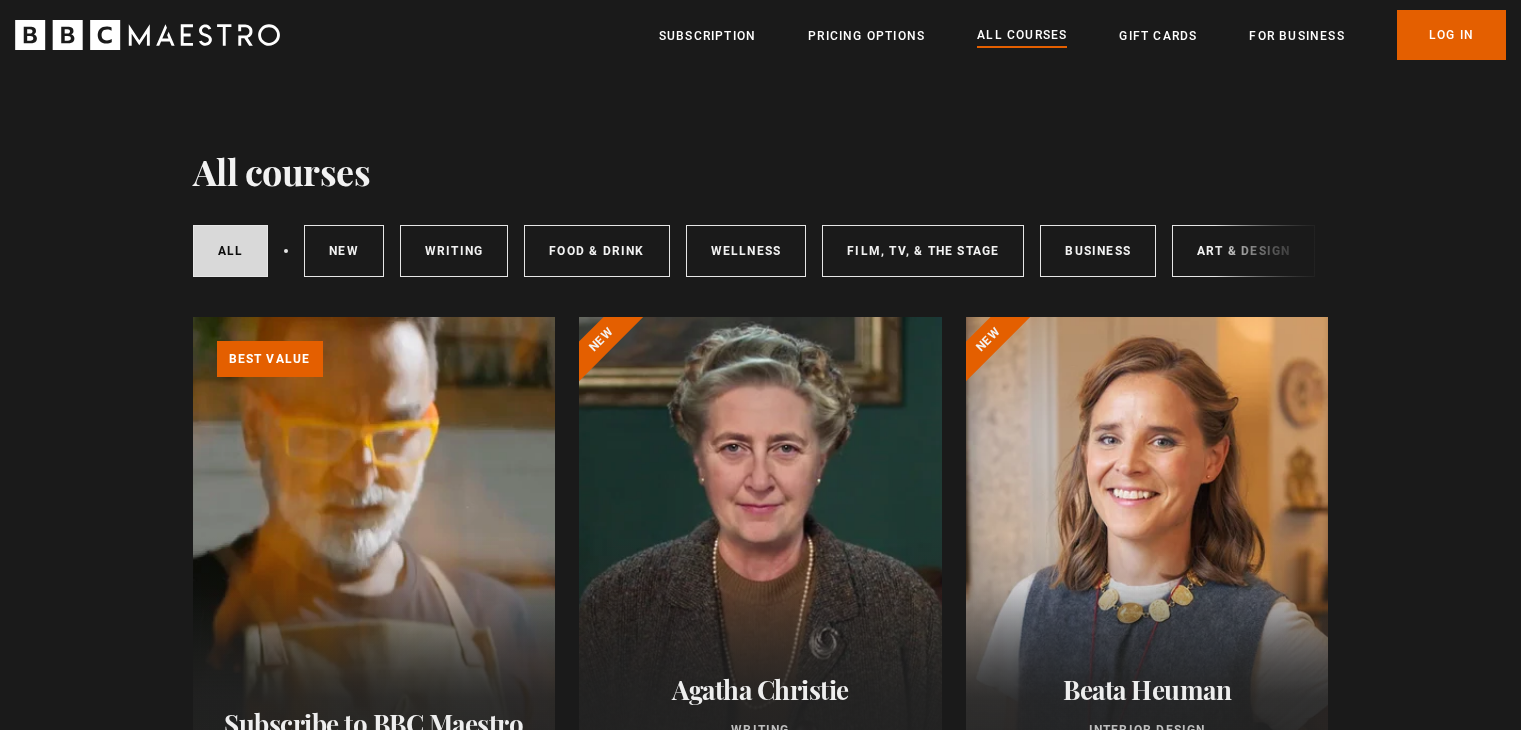 scroll, scrollTop: 0, scrollLeft: 0, axis: both 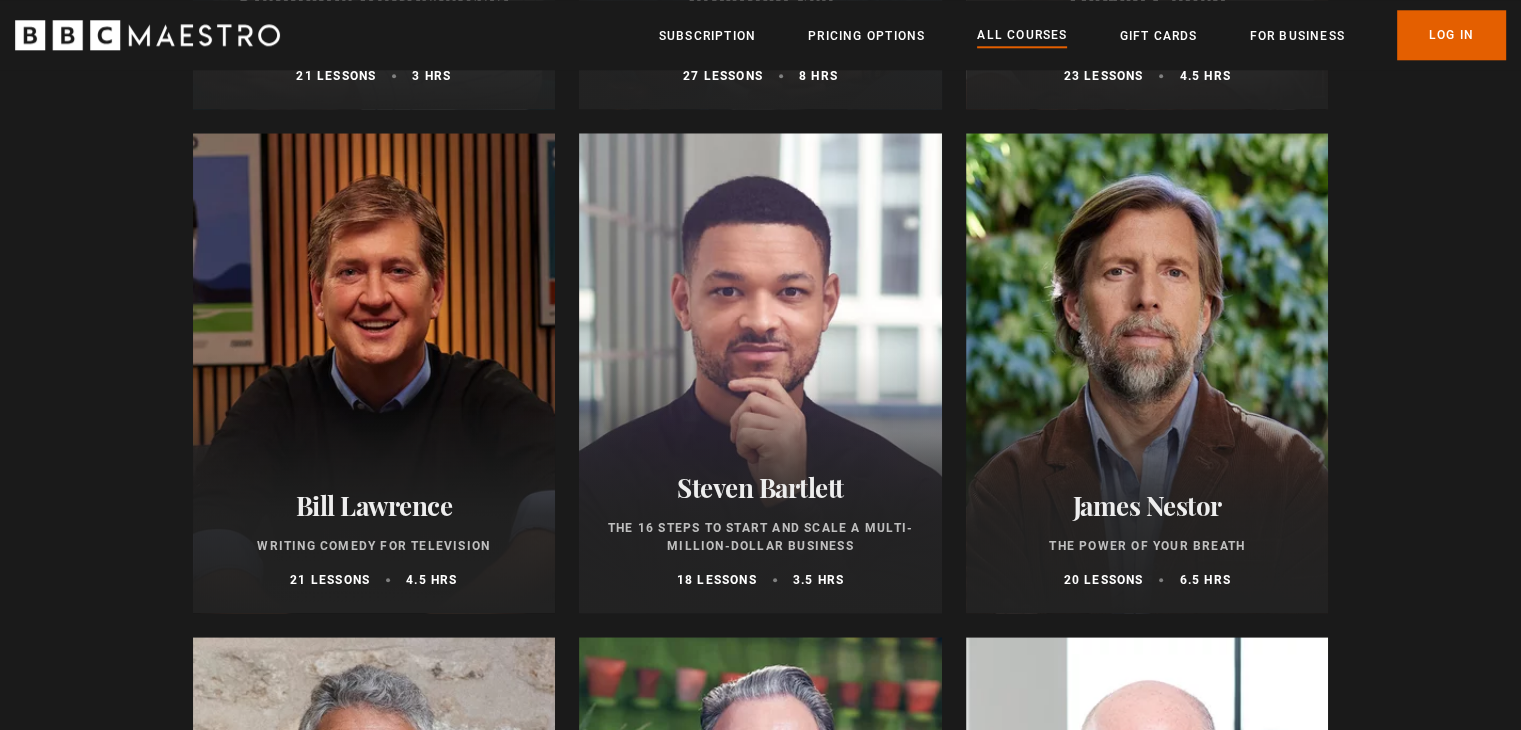click at bounding box center [1147, 373] 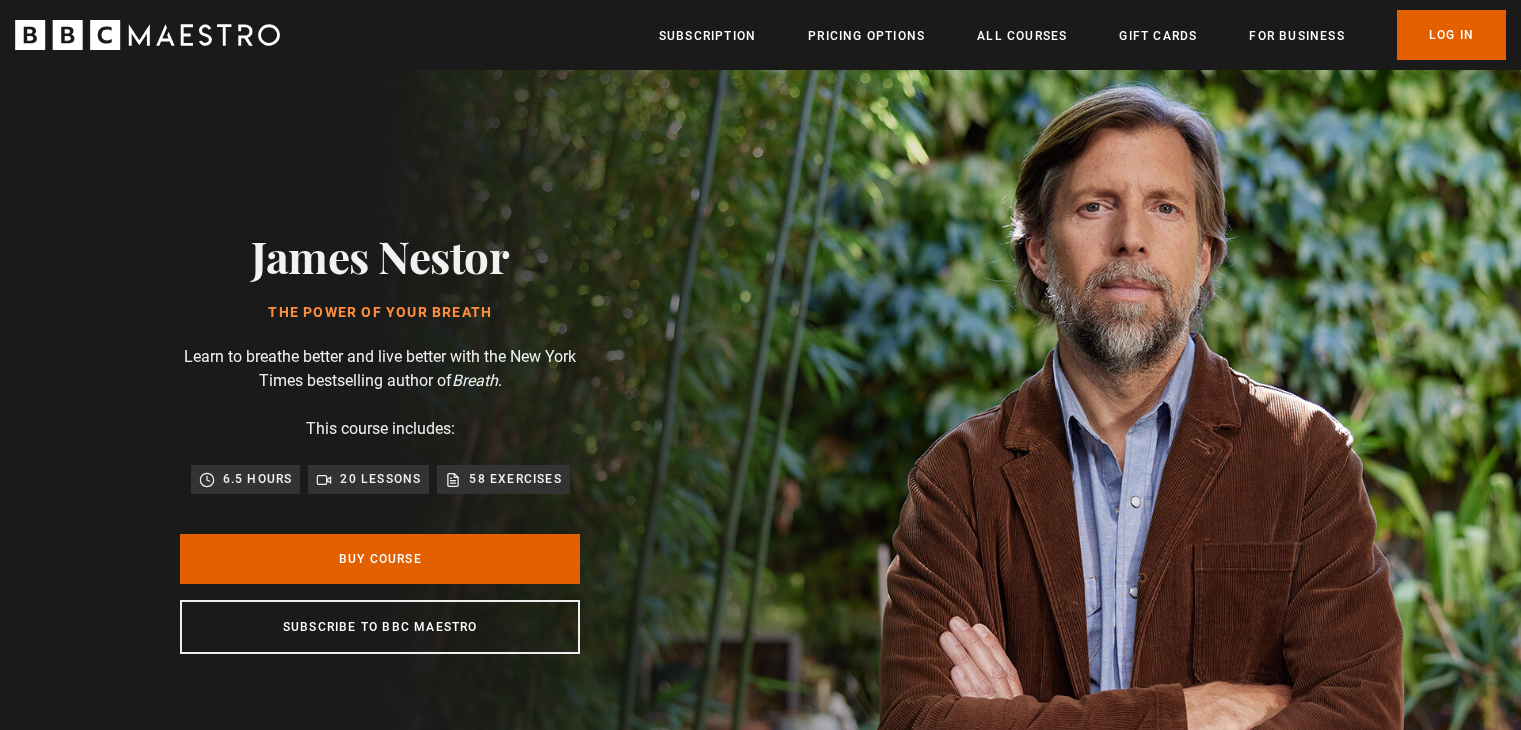 scroll, scrollTop: 0, scrollLeft: 0, axis: both 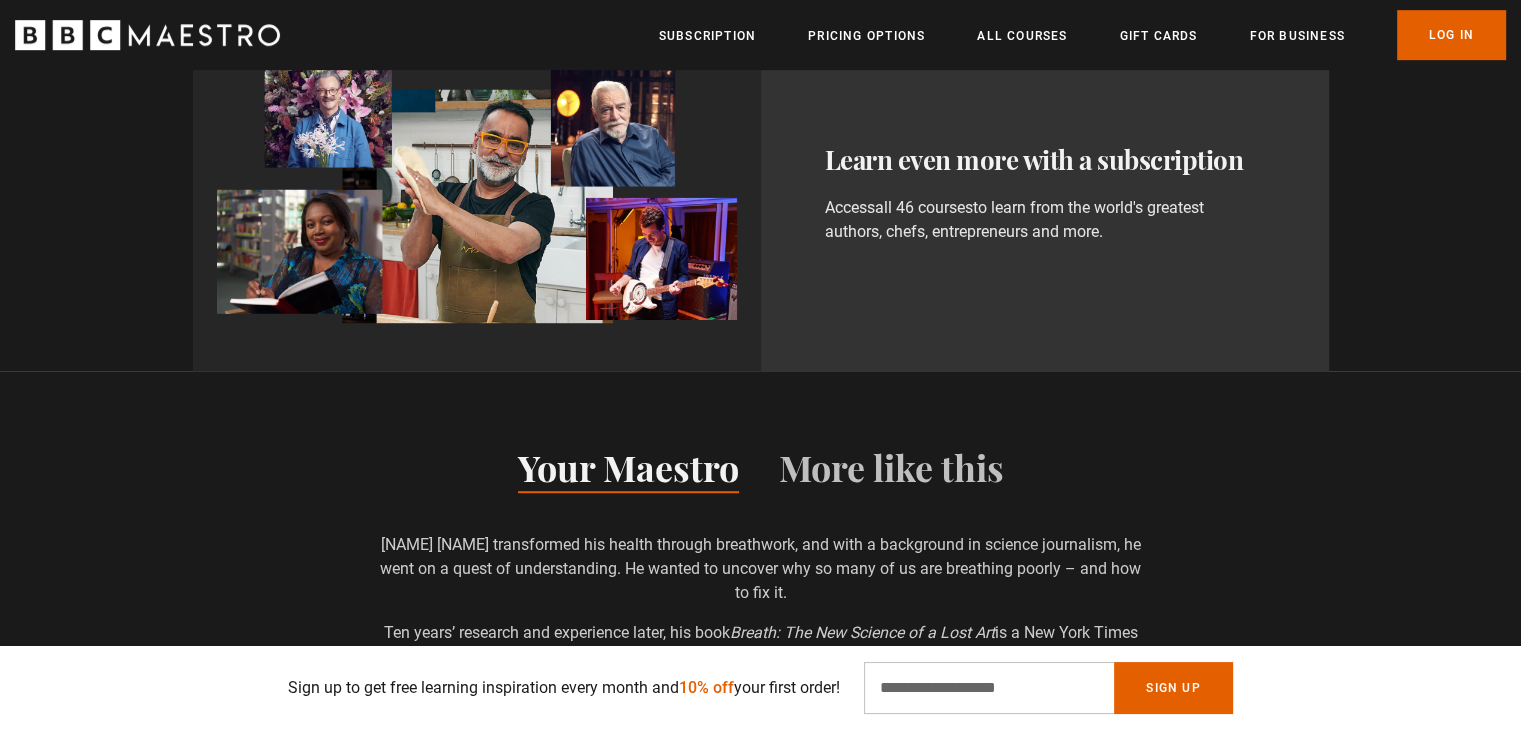 click on "all 46 courses" at bounding box center (924, 208) 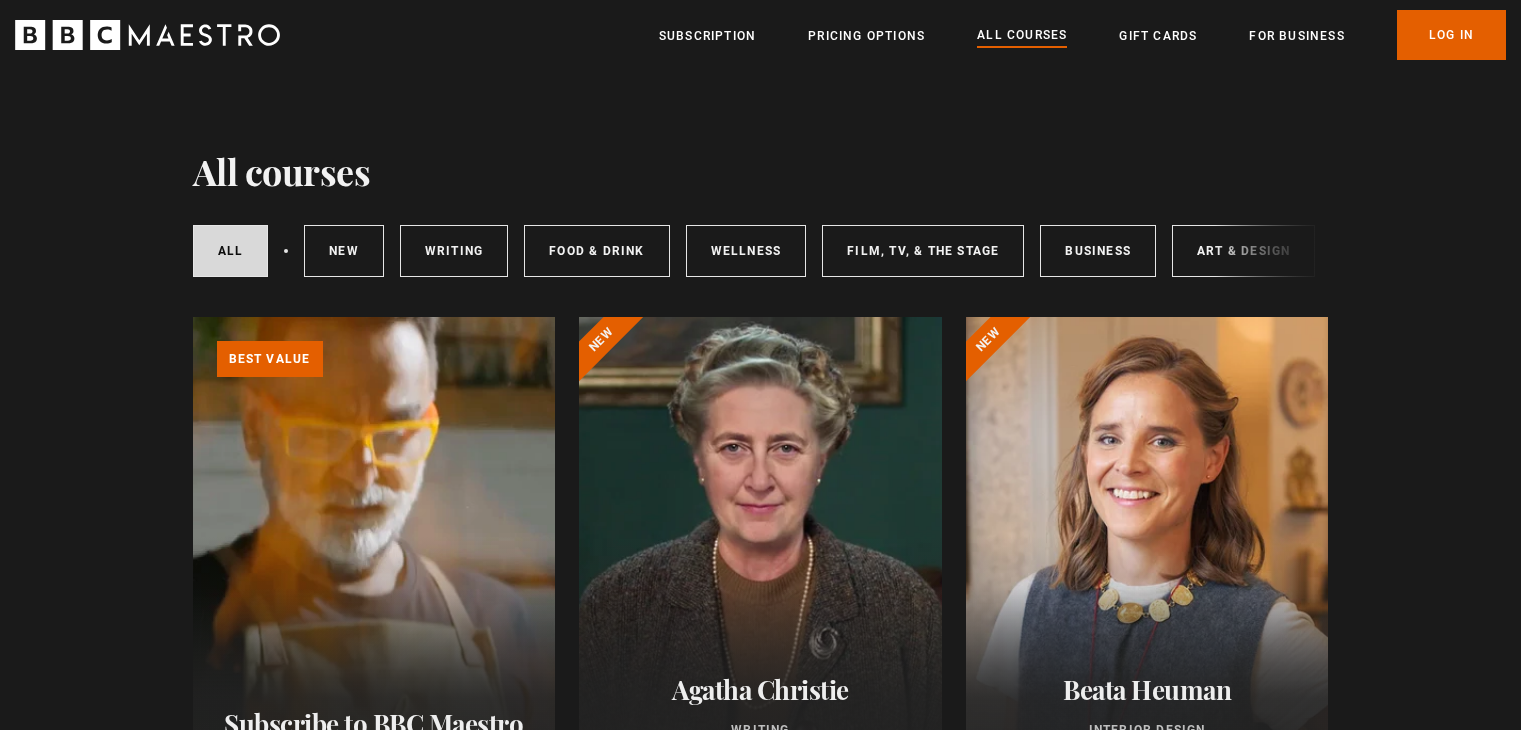 scroll, scrollTop: 0, scrollLeft: 0, axis: both 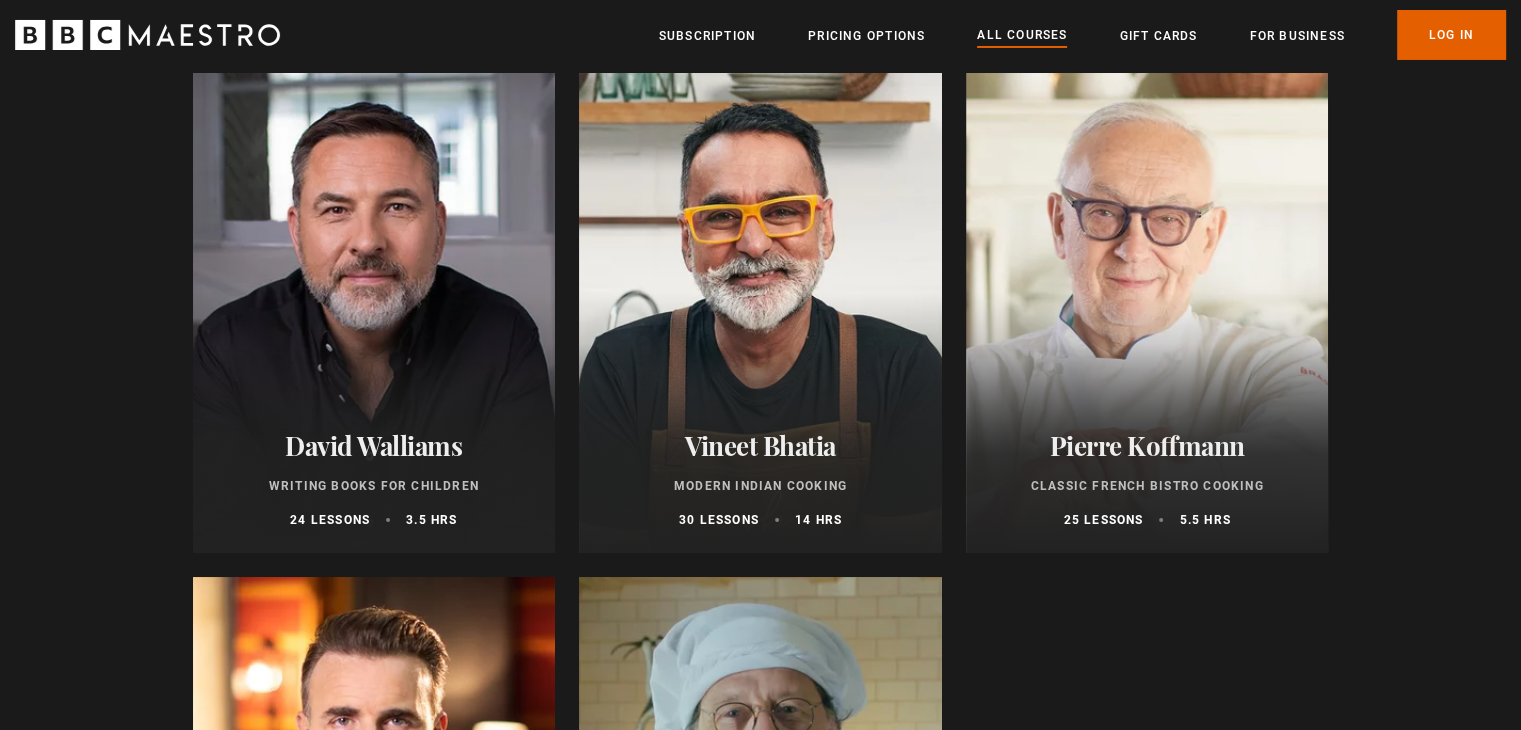 click at bounding box center [1147, 313] 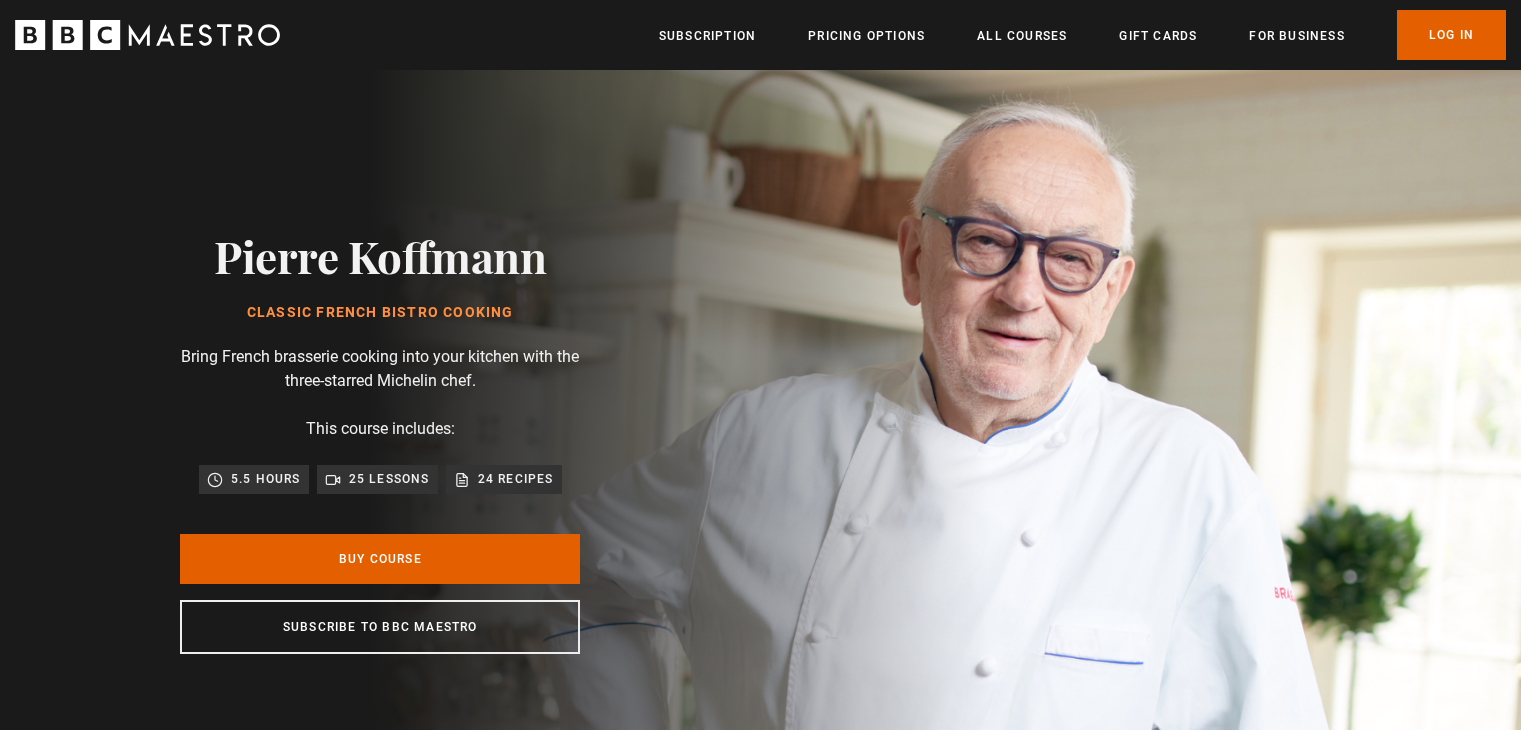scroll, scrollTop: 0, scrollLeft: 0, axis: both 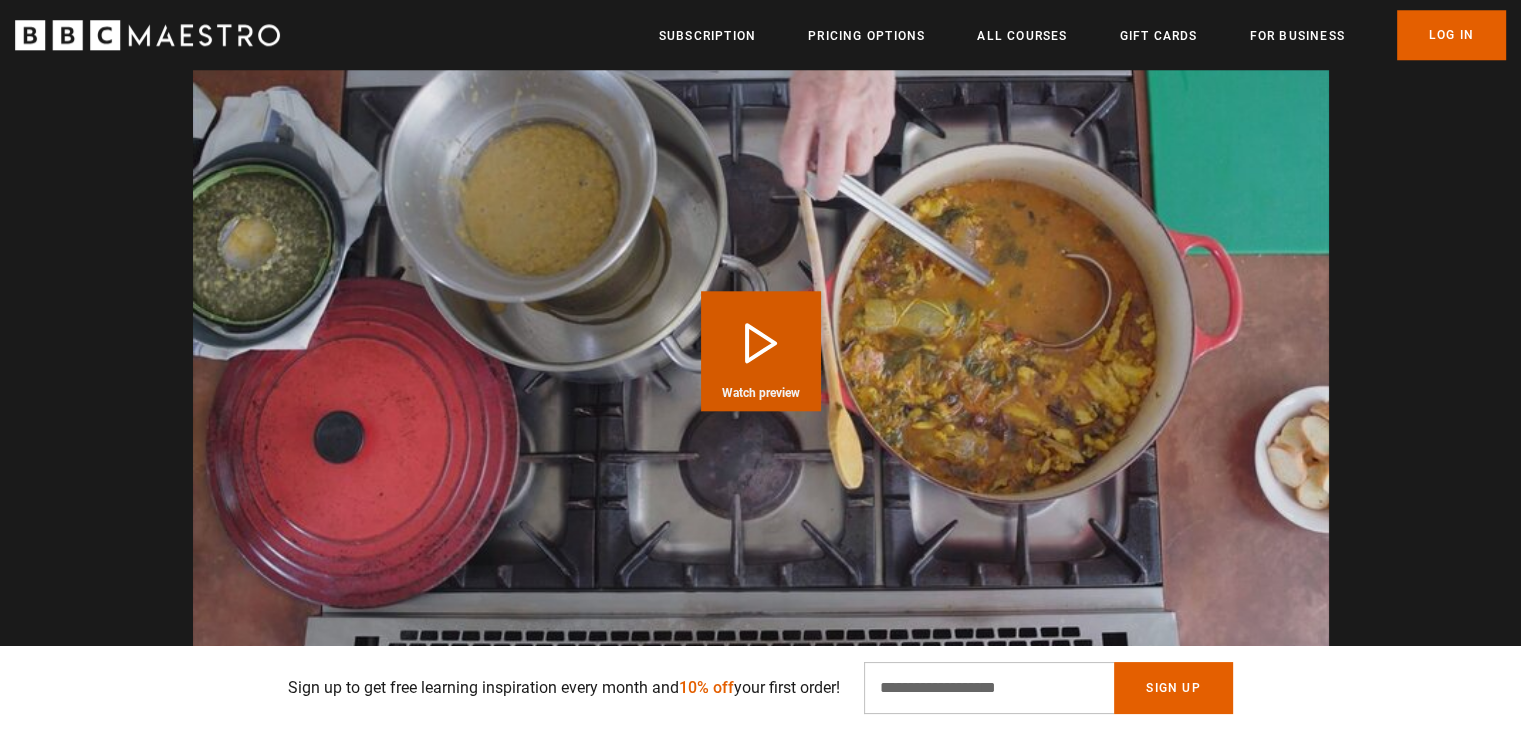 click on "Play Course overview for Classic French Bistro Cooking with [FIRST] [LAST] Watch preview" at bounding box center (761, 351) 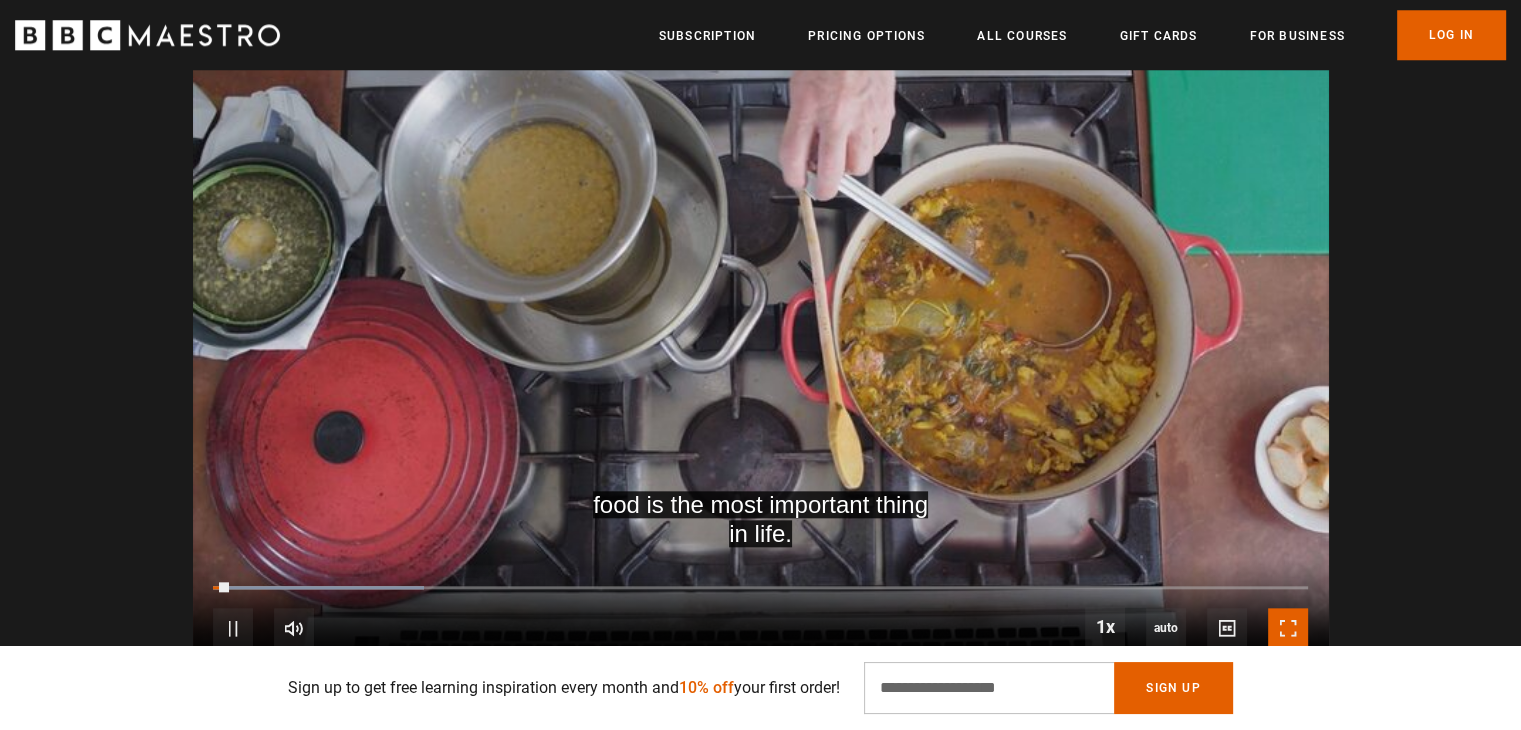 click at bounding box center [1288, 628] 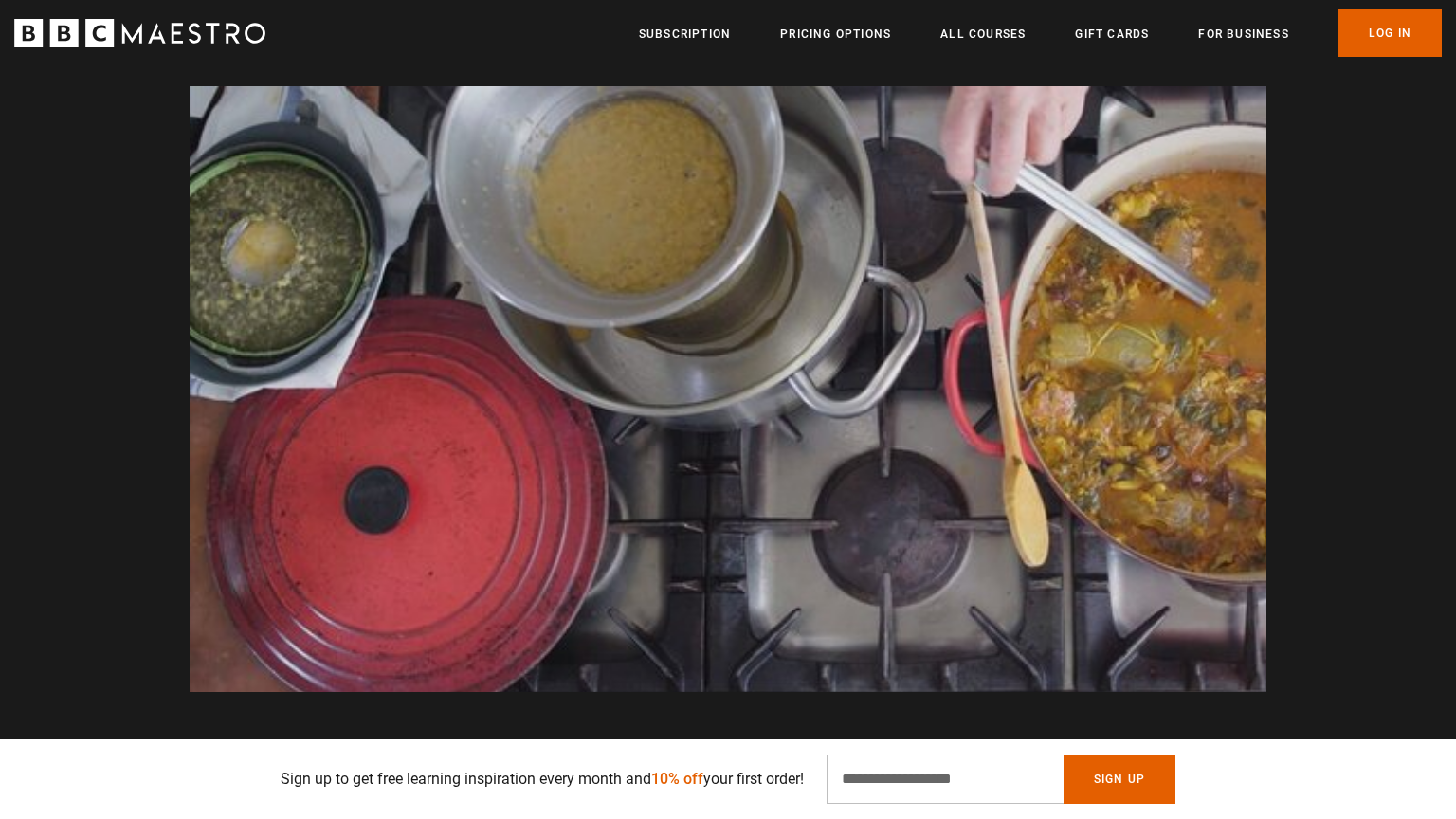 scroll, scrollTop: 0, scrollLeft: 3477, axis: horizontal 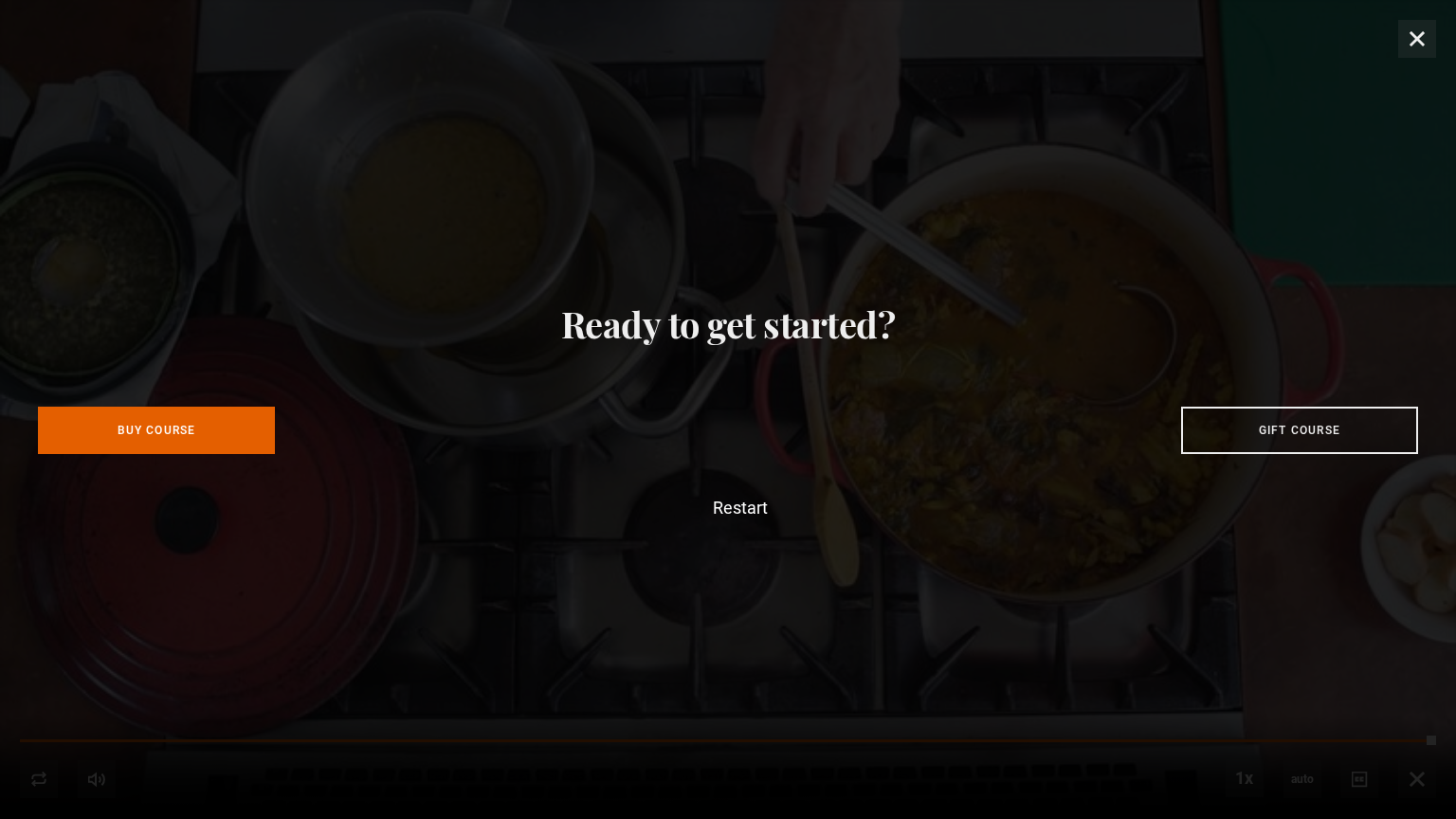 click on "Restart" at bounding box center [728, 508] 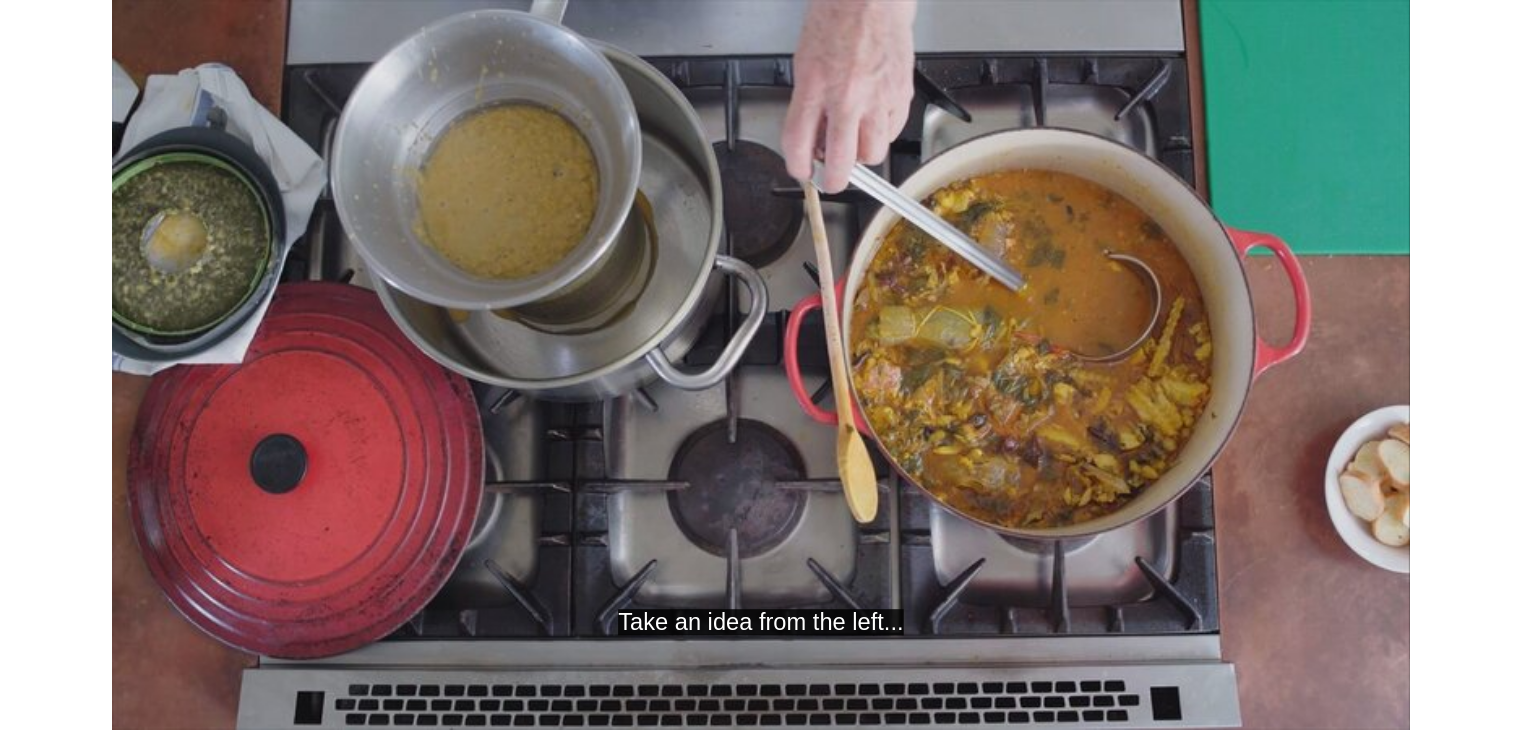 scroll, scrollTop: 0, scrollLeft: 4453, axis: horizontal 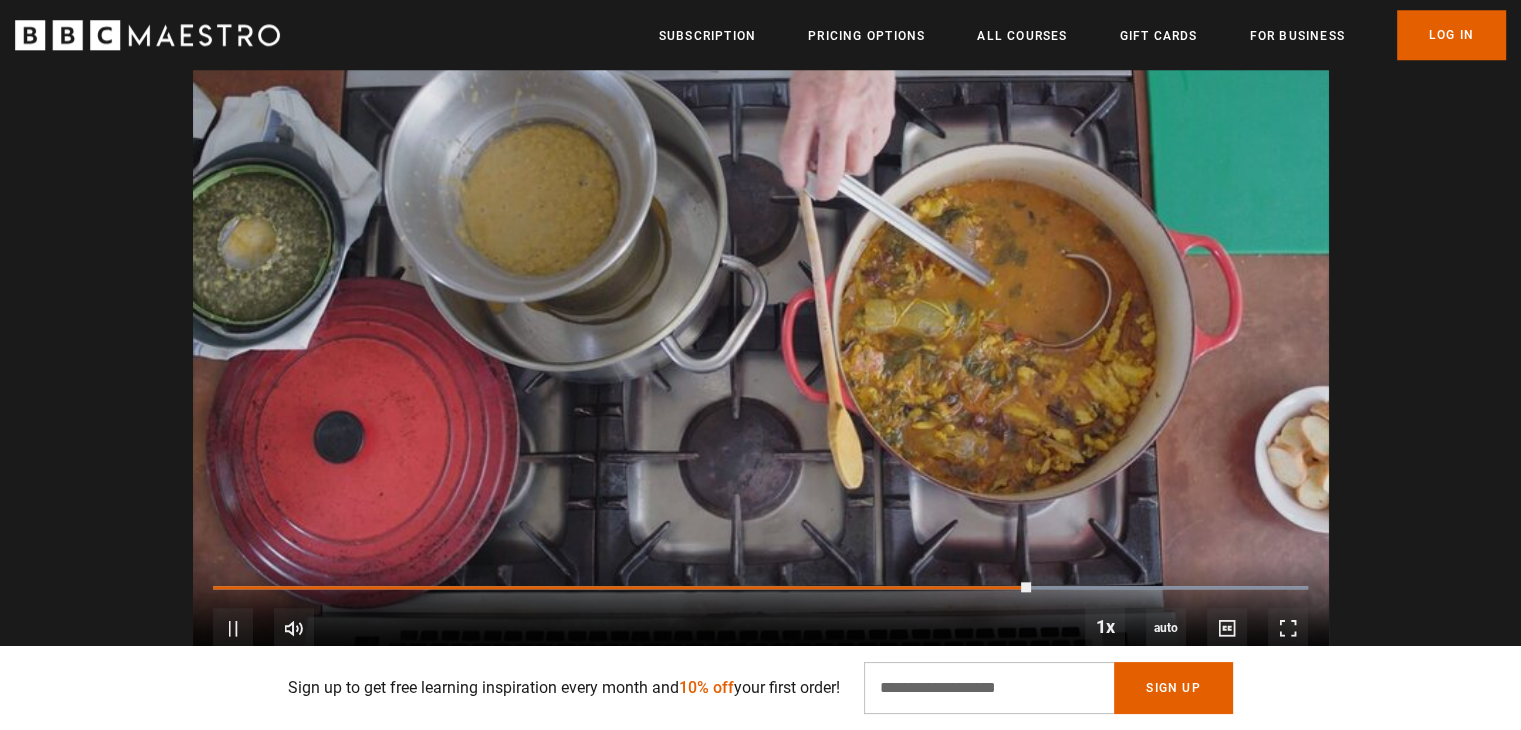 click at bounding box center (761, 350) 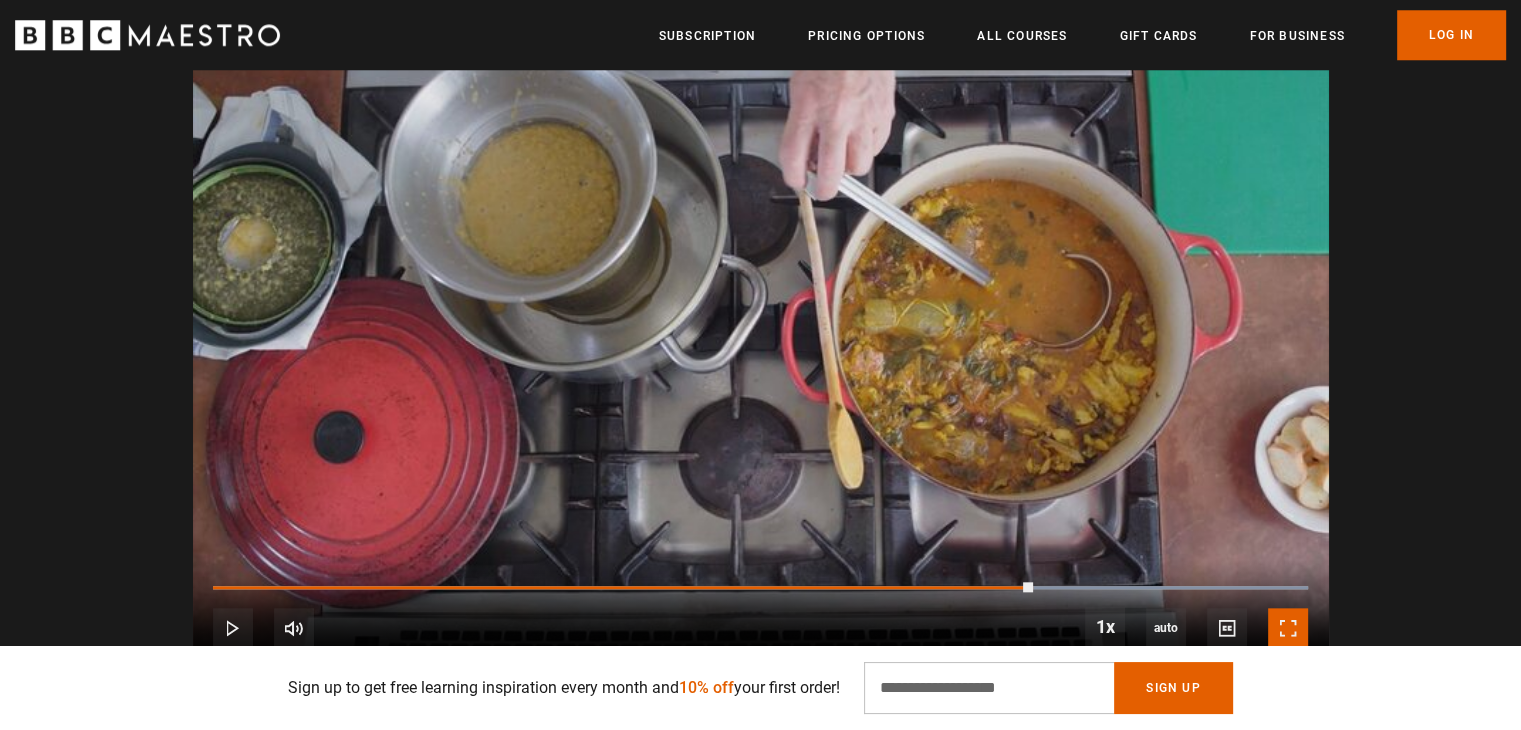 click at bounding box center (1288, 628) 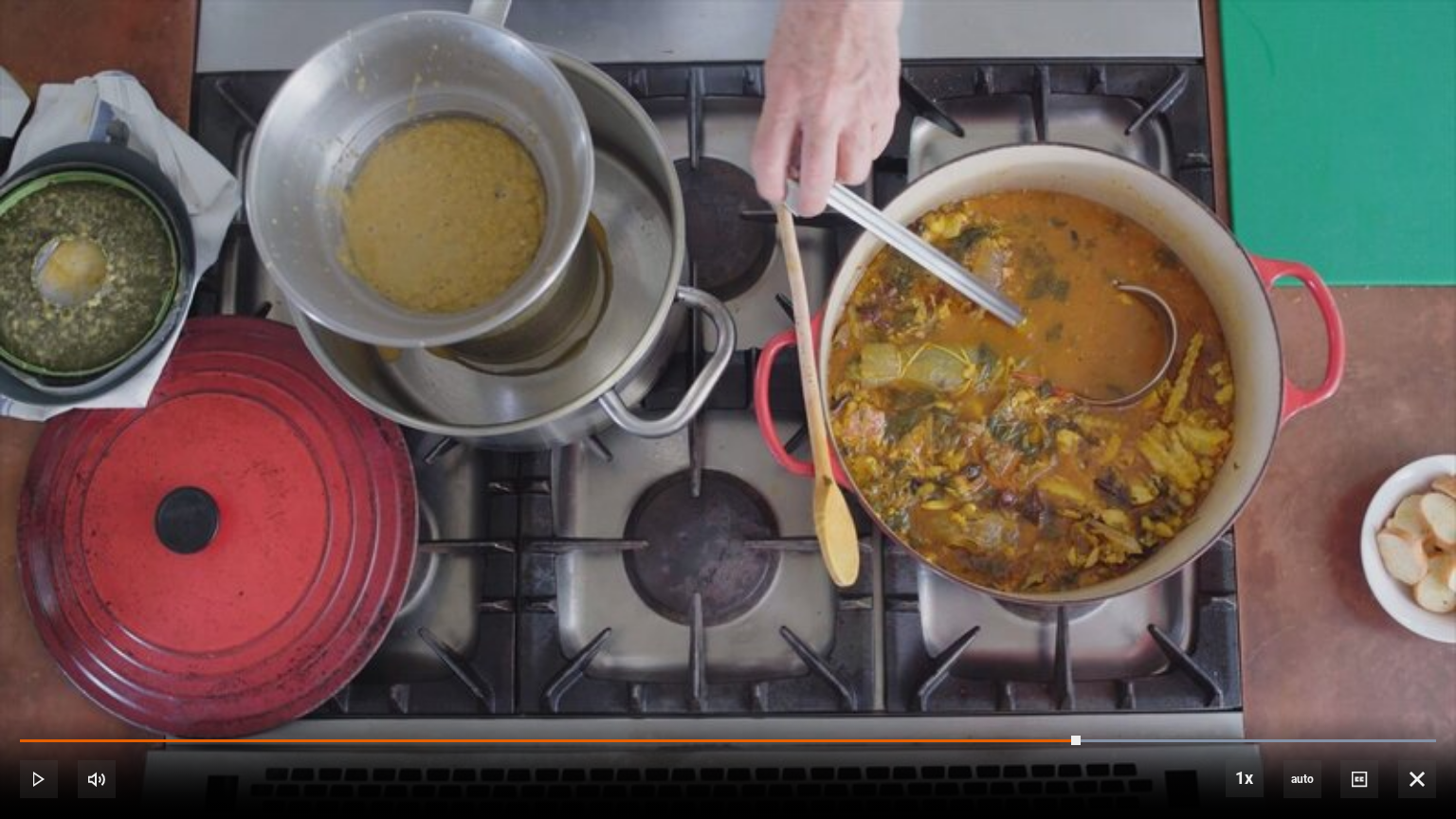 click on "10s Skip Back 10 seconds Play 10s Skip Forward 10 seconds Loaded :  100.00% 0:00 1:37 Play Mute Current Time  1:37 - Duration  2:09 1x Playback Rate 2x 1.5x 1x , selected 0.5x auto Quality 360p 720p 1080p 2160p Auto , selected Captions captions off English  Captions , selected" at bounding box center [728, 766] 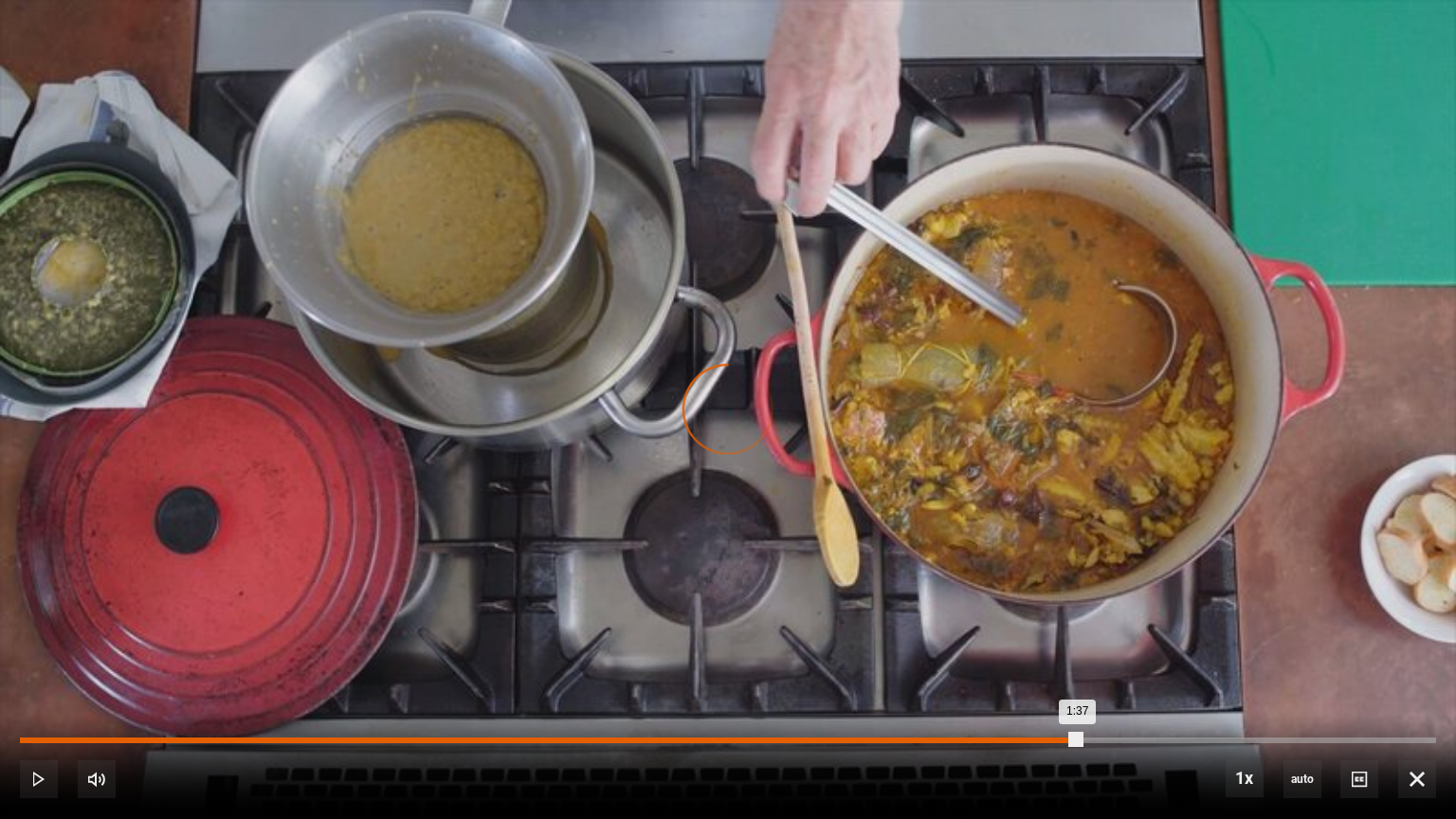 click on "0:00" at bounding box center (22, 740) 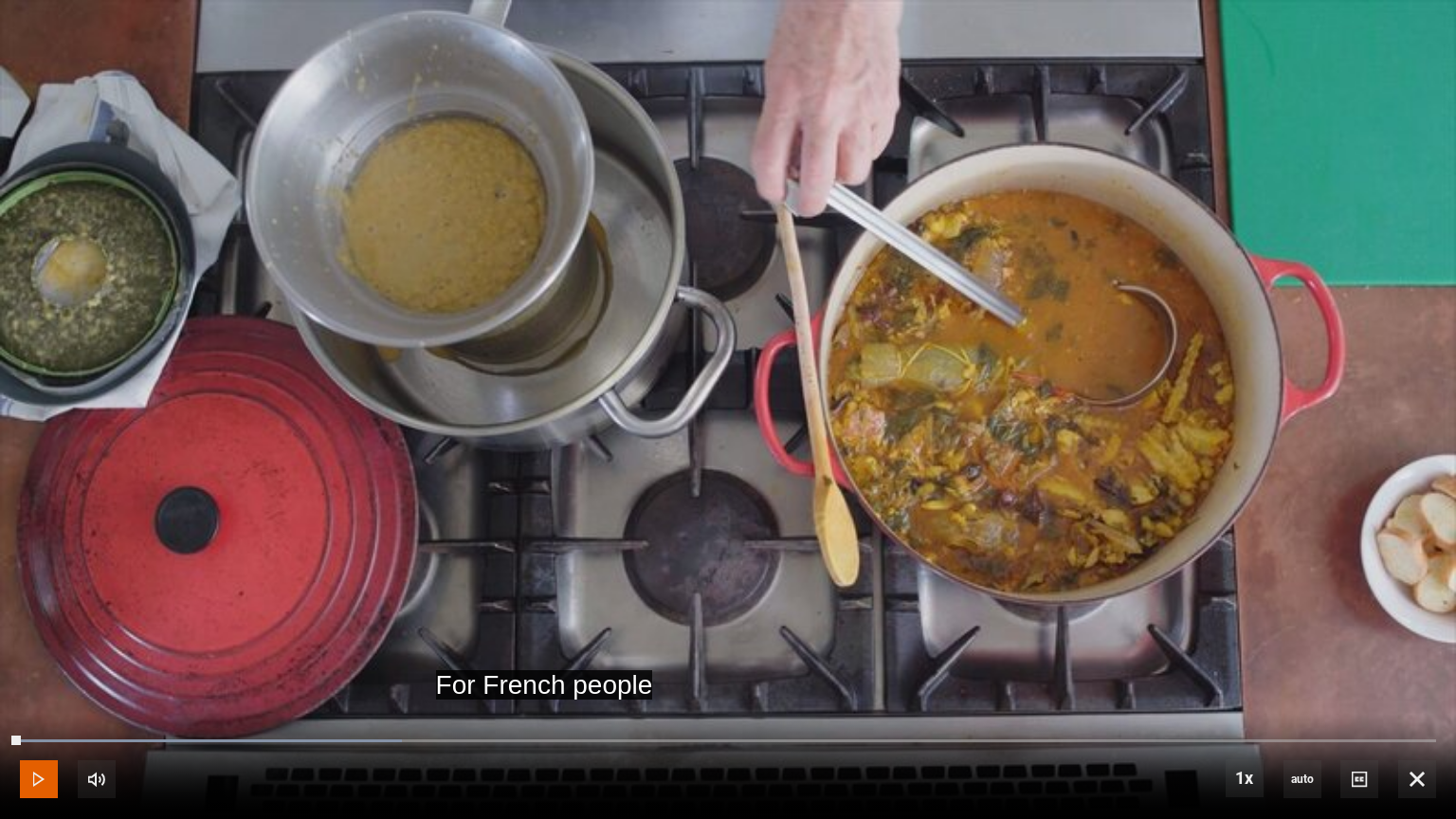 click at bounding box center [39, 779] 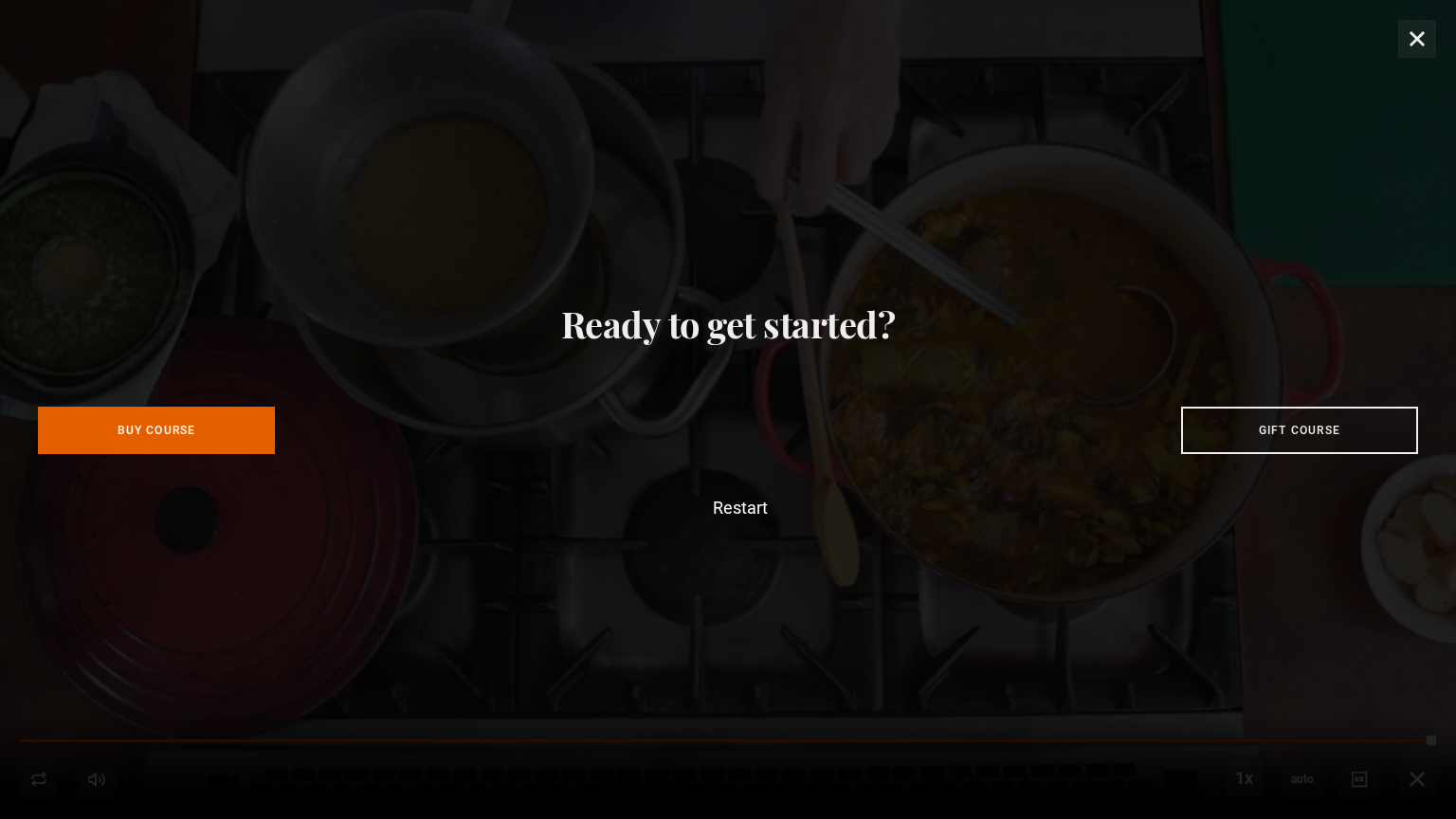 click on "Ready to get started?
Buy Course
Gift course
Restart" at bounding box center (728, 410) 